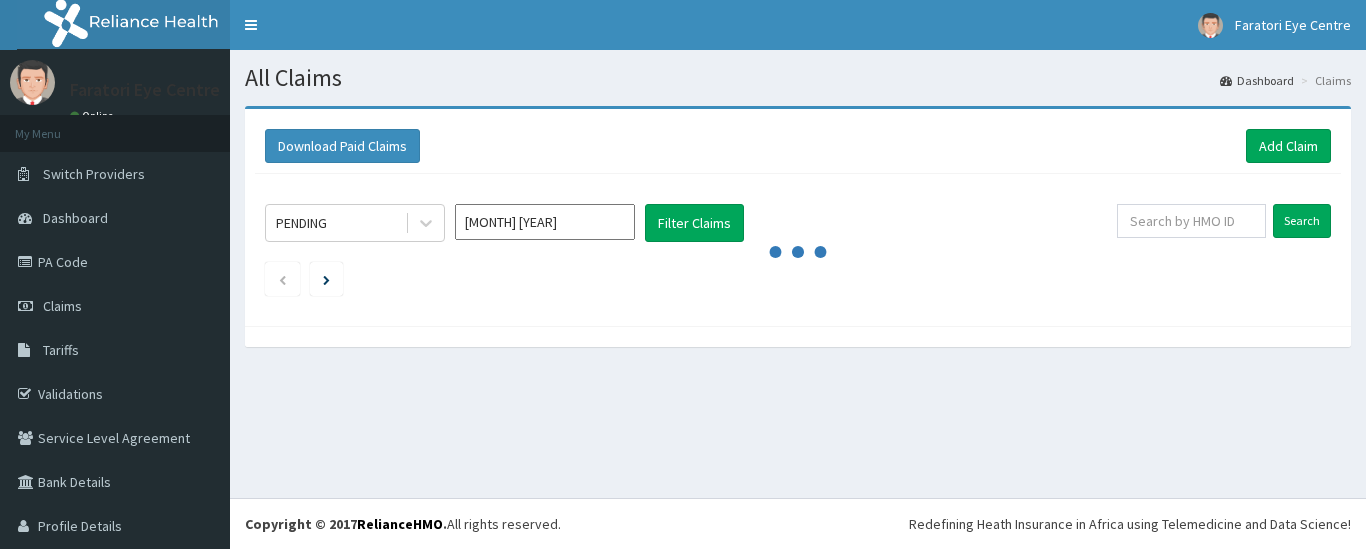 scroll, scrollTop: 0, scrollLeft: 0, axis: both 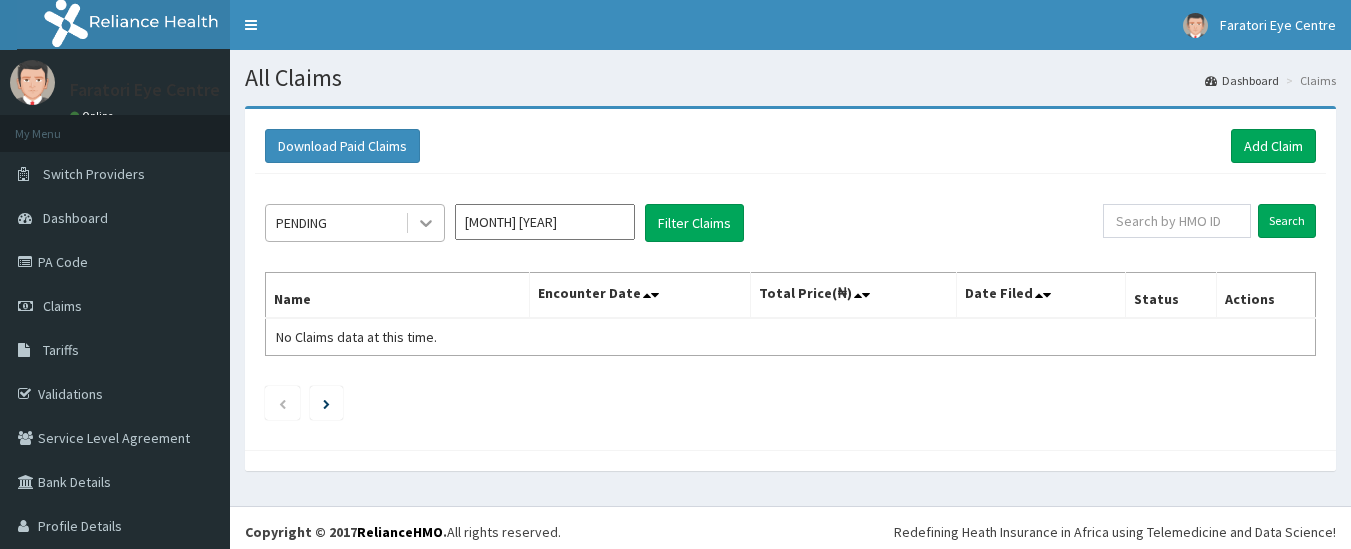 click 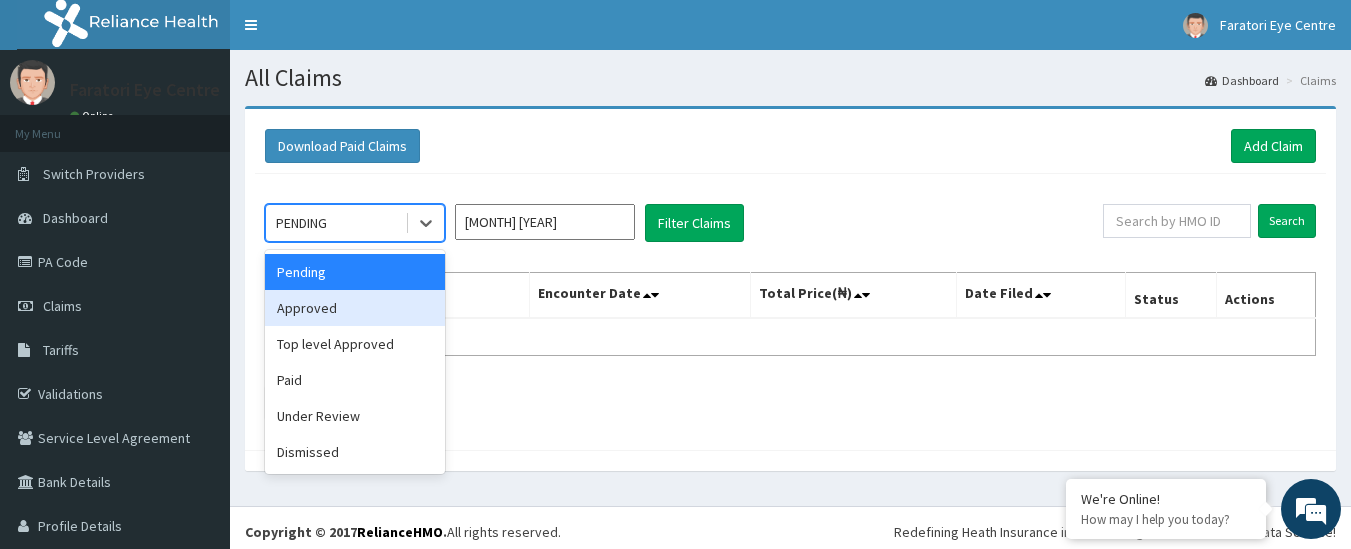 click on "Approved" at bounding box center [355, 308] 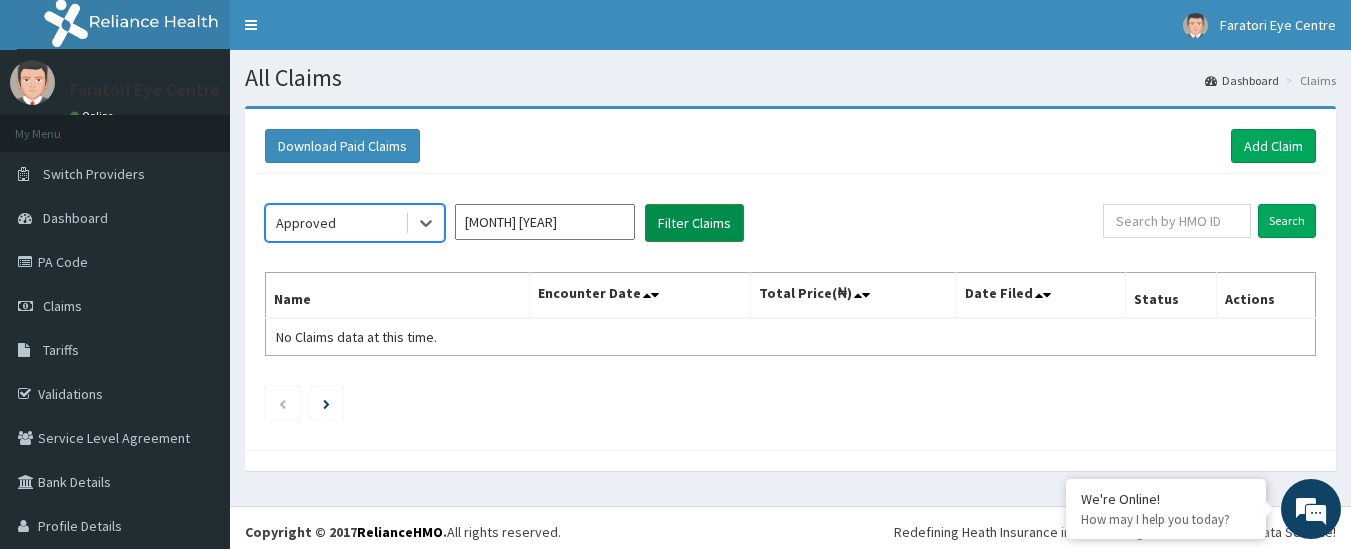 click on "Filter Claims" at bounding box center (694, 223) 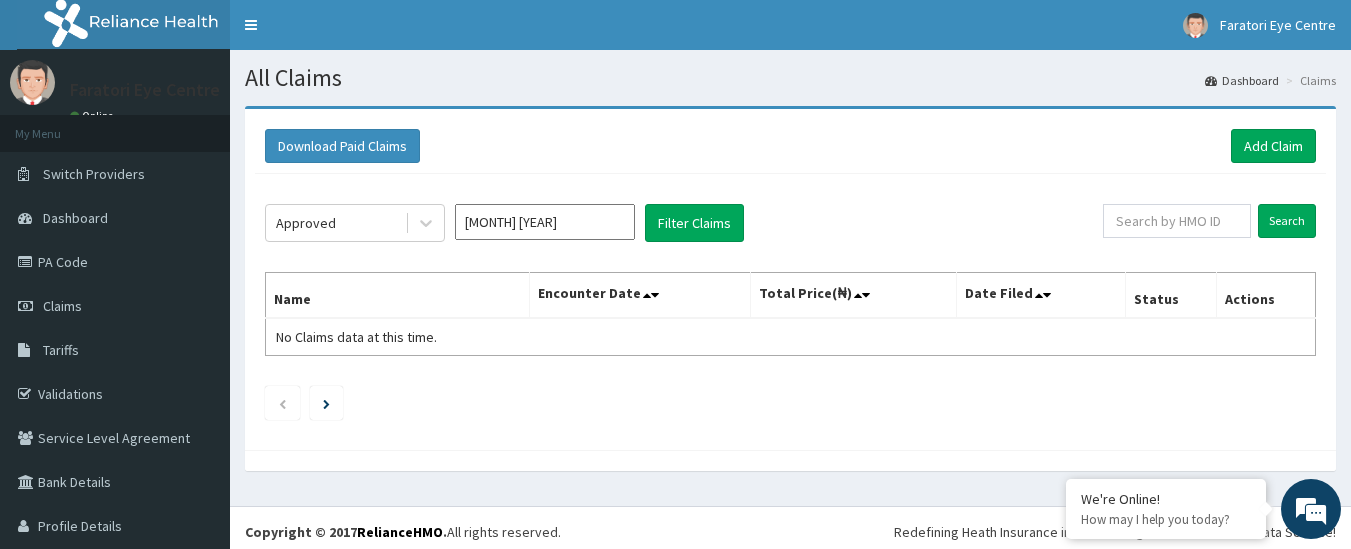 click on "Aug 2025" at bounding box center (545, 222) 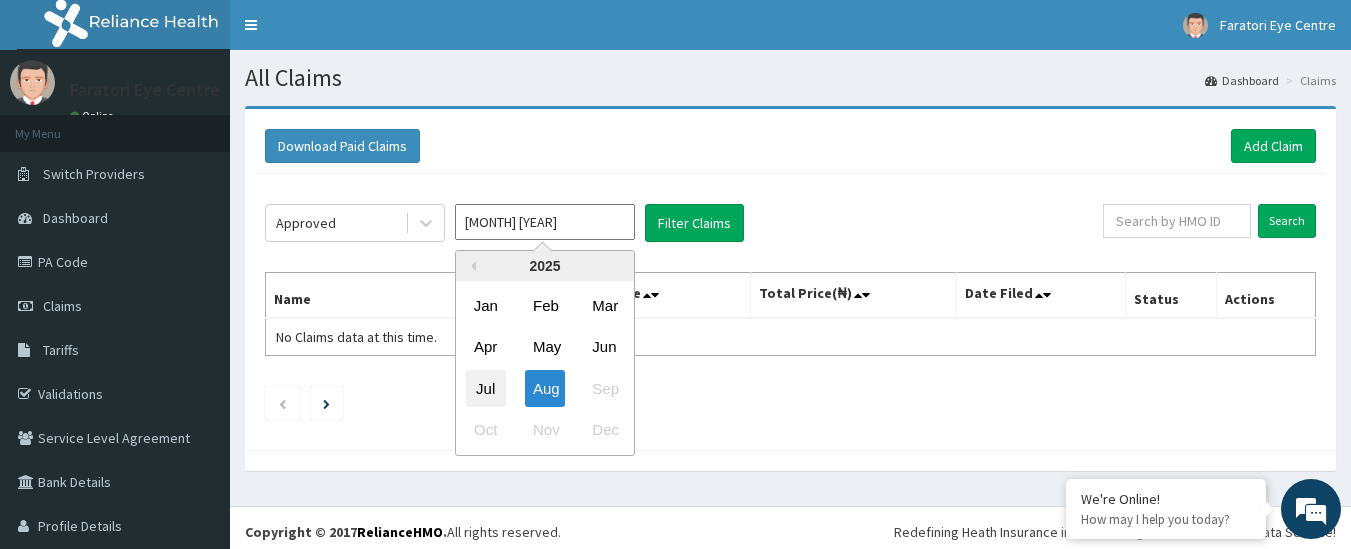 click on "Jul" at bounding box center (486, 388) 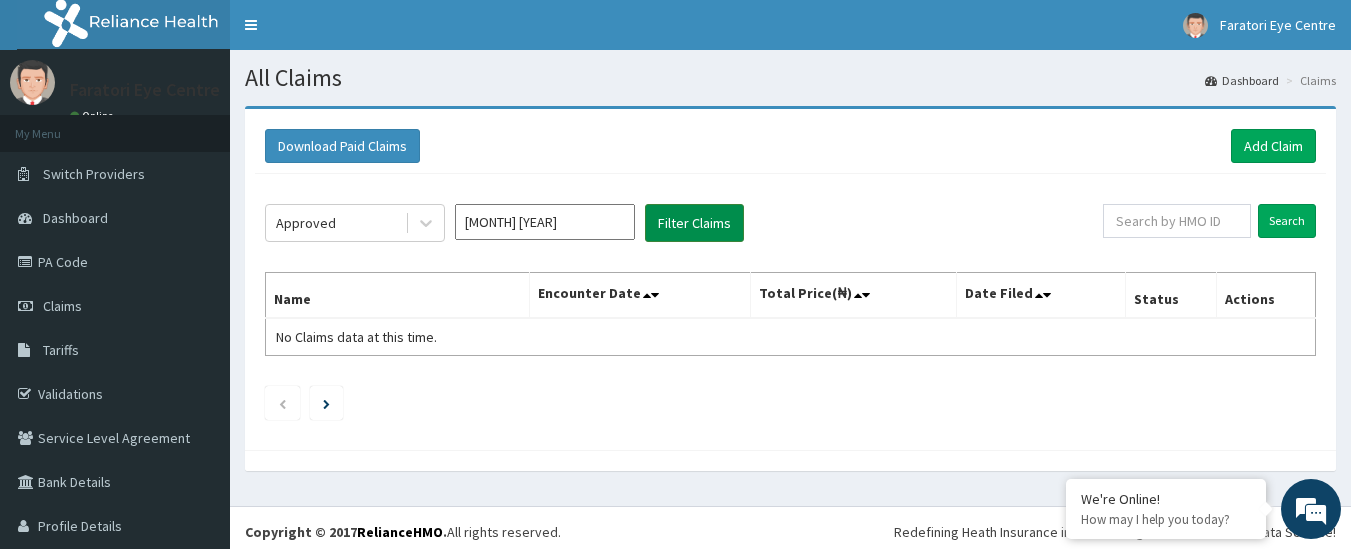 click on "Filter Claims" at bounding box center (694, 223) 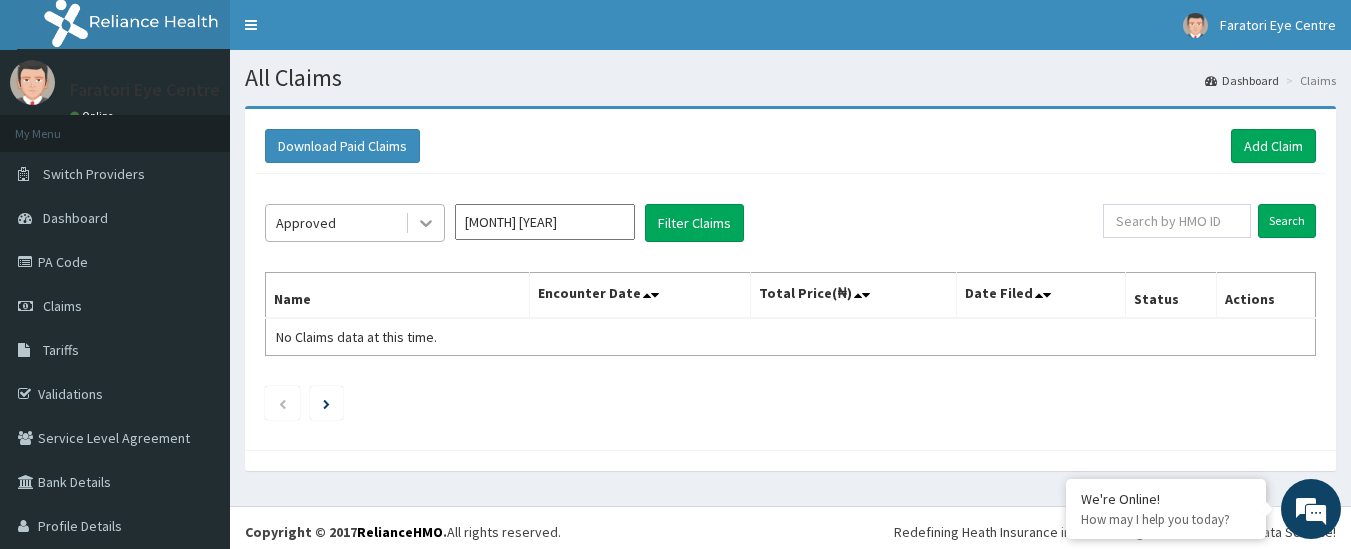 click 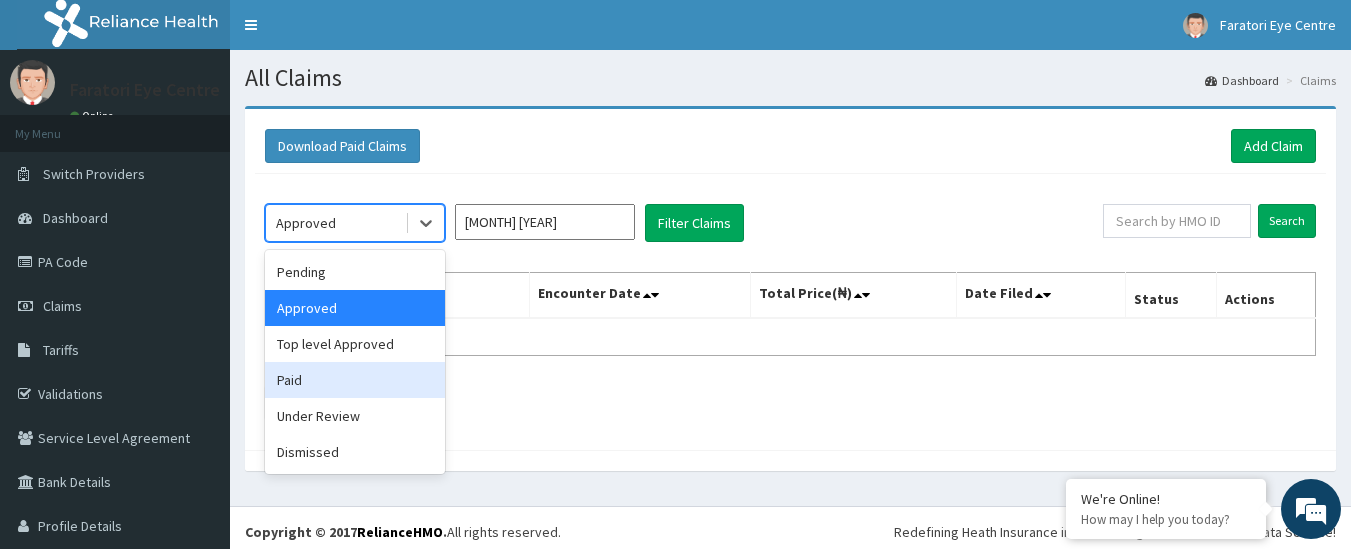 click on "Paid" at bounding box center [355, 380] 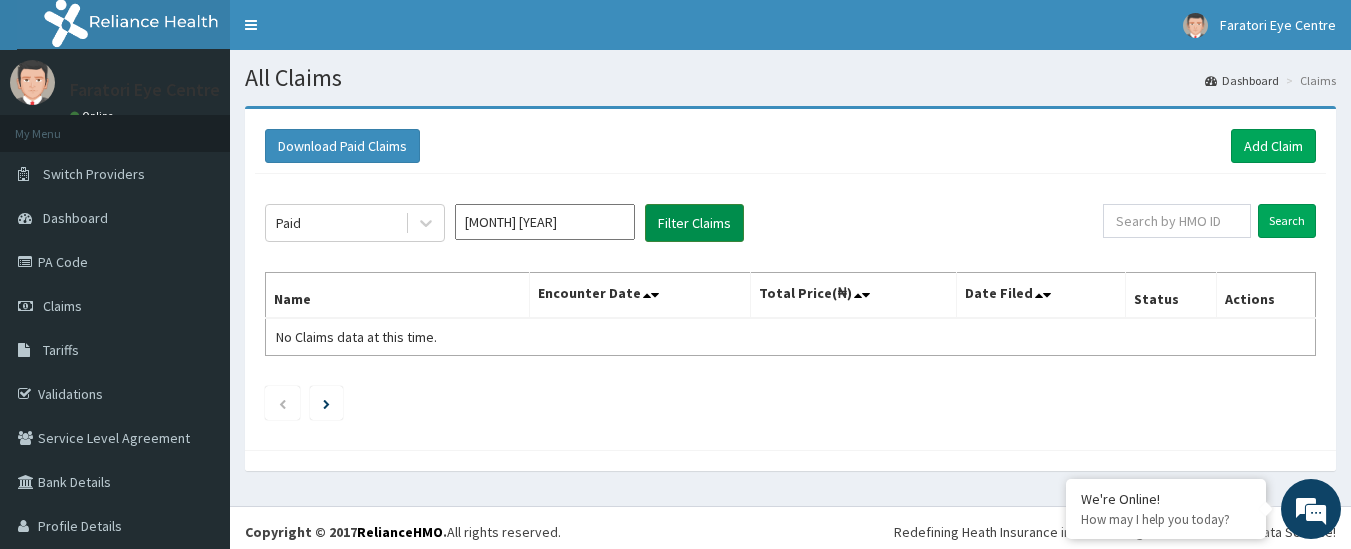 click on "Filter Claims" at bounding box center [694, 223] 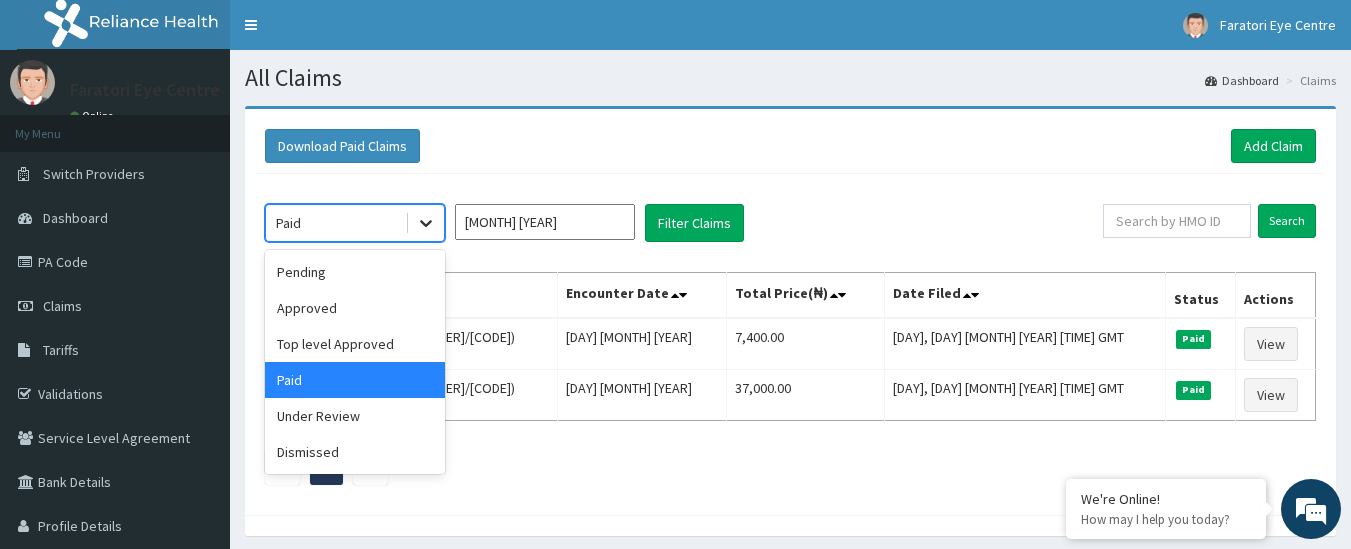 click 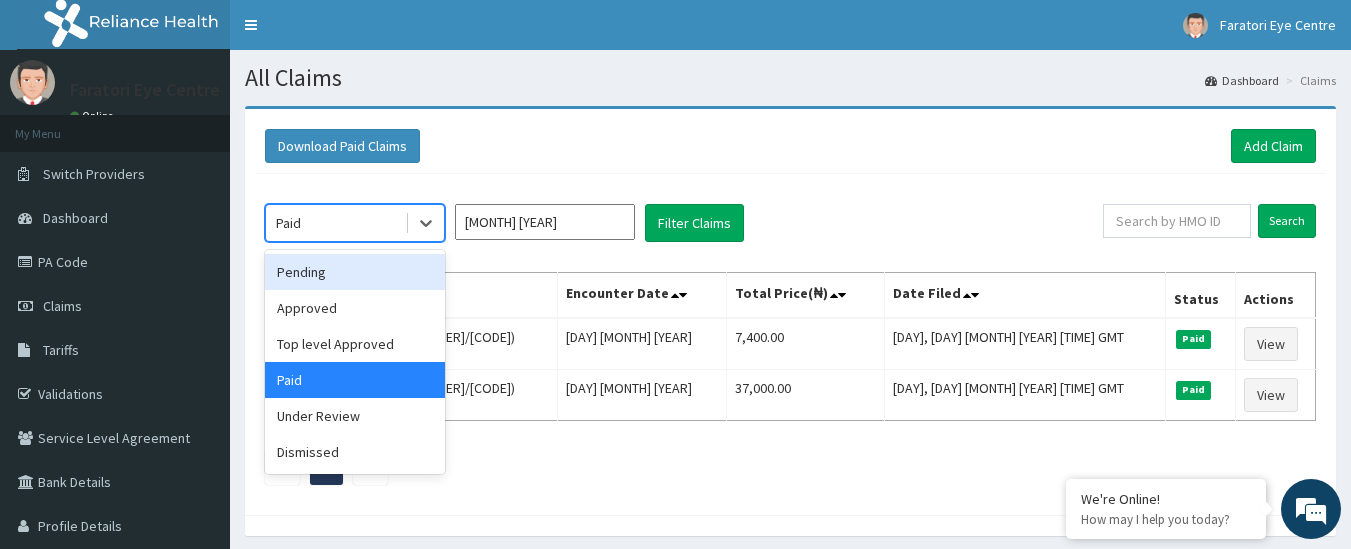 click on "Pending" at bounding box center [355, 272] 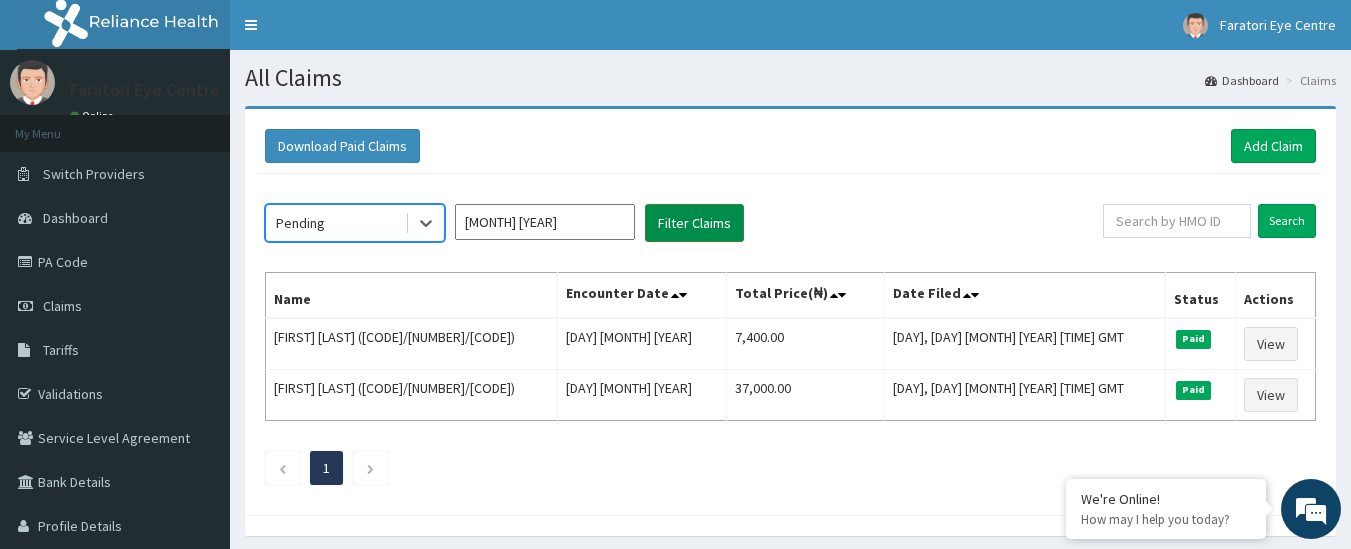 click on "Filter Claims" at bounding box center [694, 223] 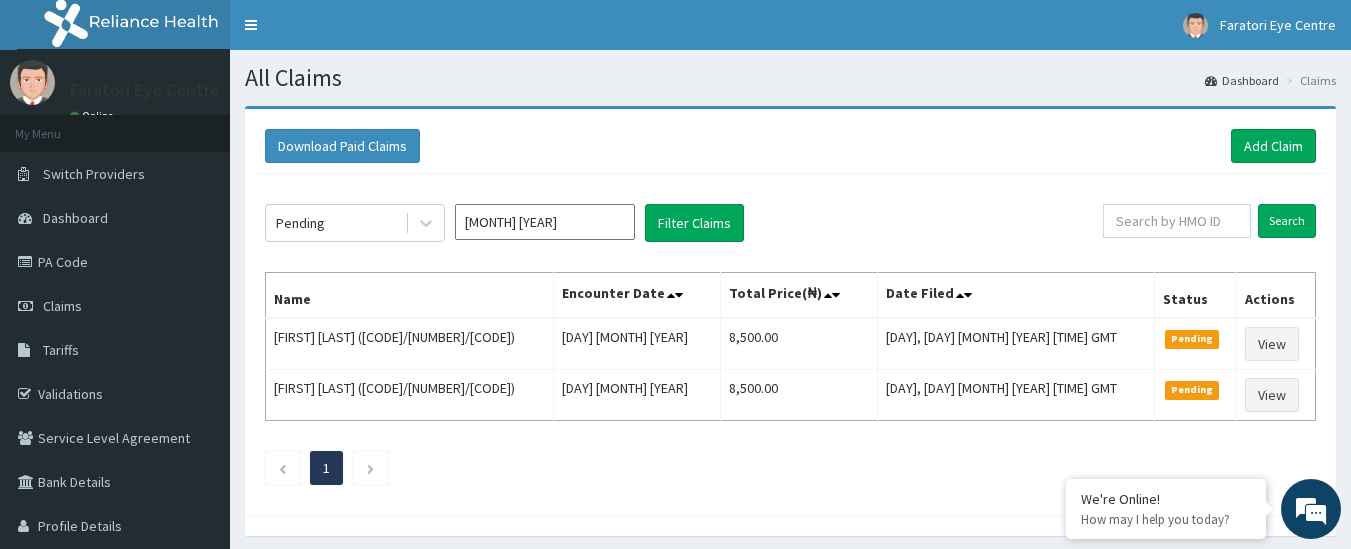 click on "Pending Jul 2025 Filter Claims Search Name Encounter Date Total Price(₦) Date Filed Status Actions AMOS  OLOKO (EMT/10002/A) Tue Jul 22 2025 8,500.00 Wed, 30 Jul 2025 10:10:04 GMT Pending View ADEKOYA  KOLAWOLE (FFY/10017/A) Fri Jul 25 2025 8,500.00 Wed, 30 Jul 2025 10:07:26 GMT Pending View 1" 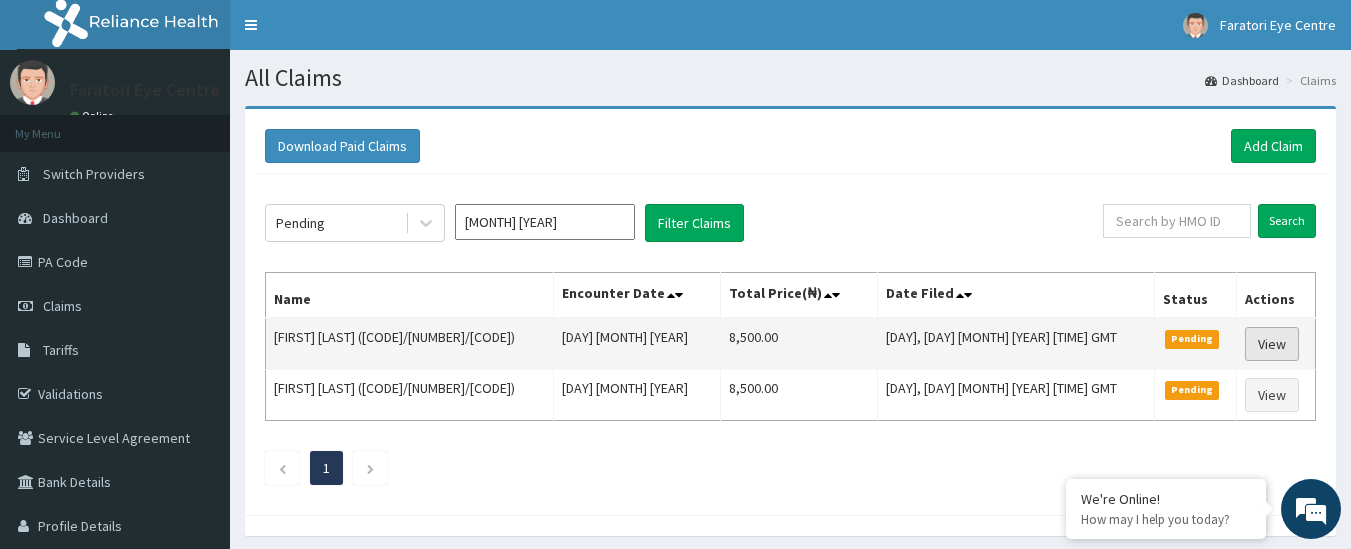 click on "View" at bounding box center (1272, 344) 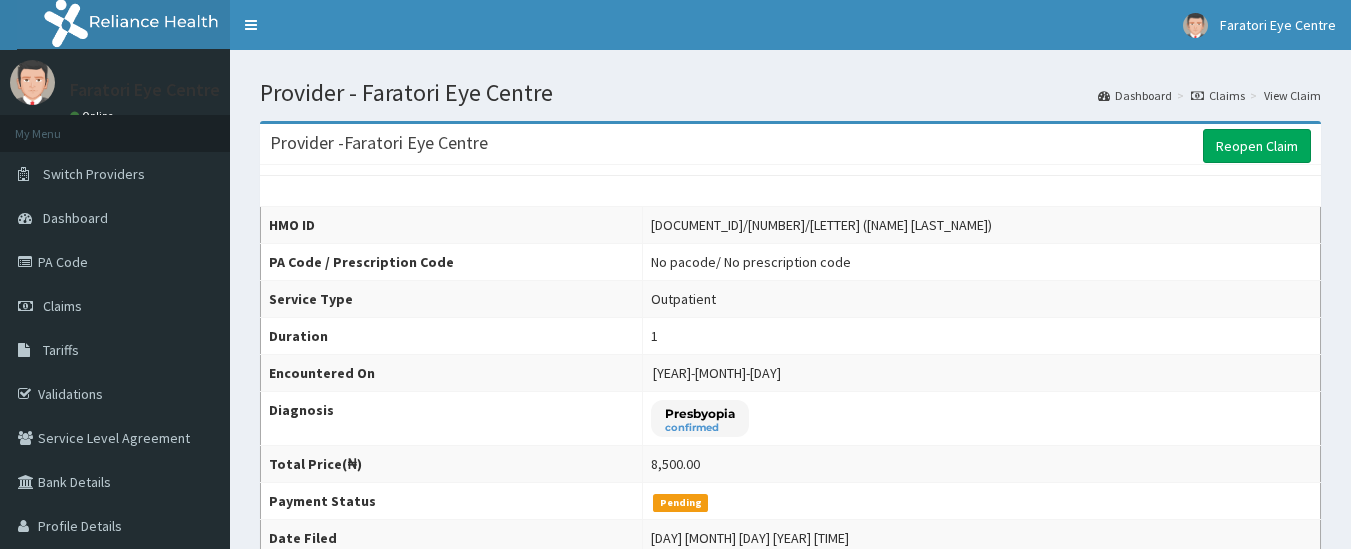scroll, scrollTop: 0, scrollLeft: 0, axis: both 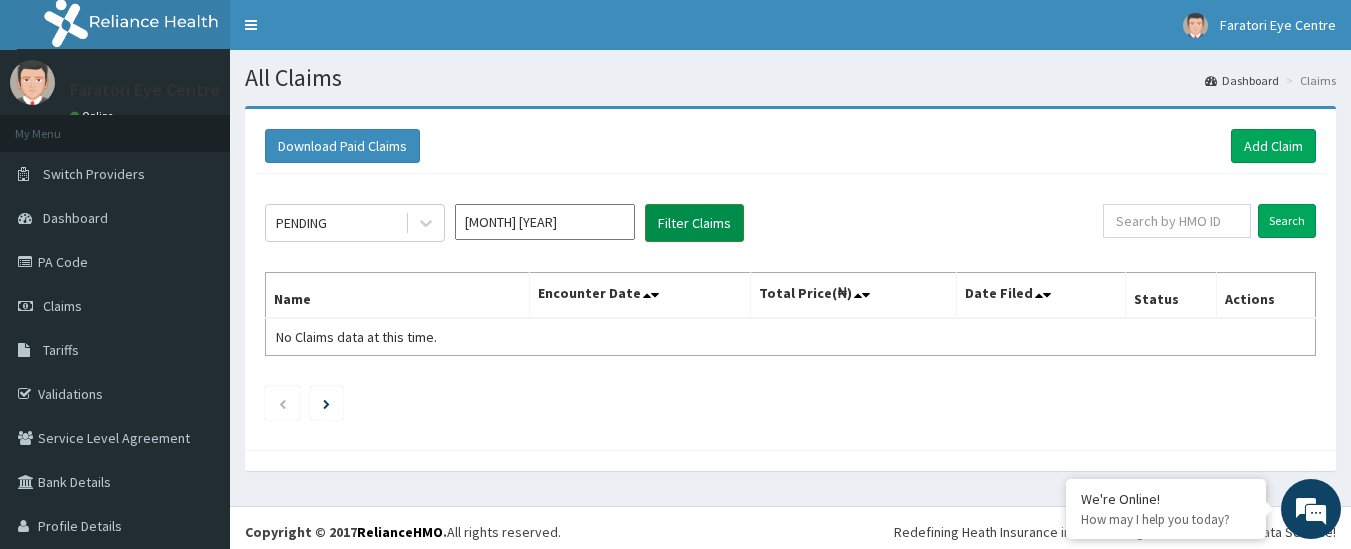 click on "Filter Claims" at bounding box center [694, 223] 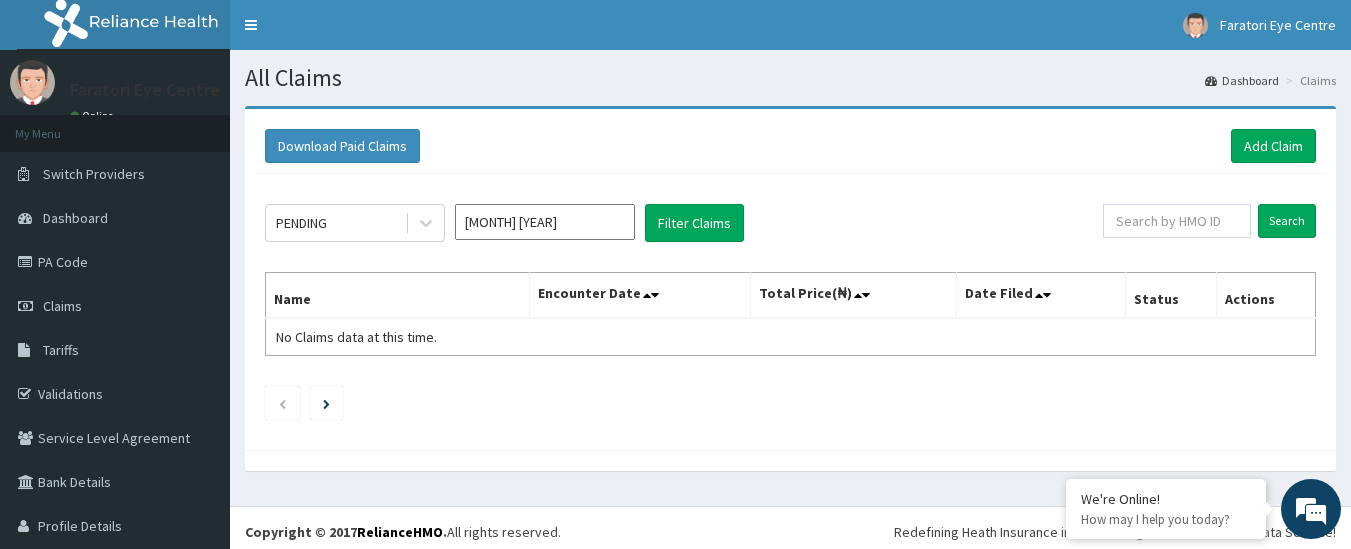 click on "[MONTH] [YEAR]" at bounding box center (545, 222) 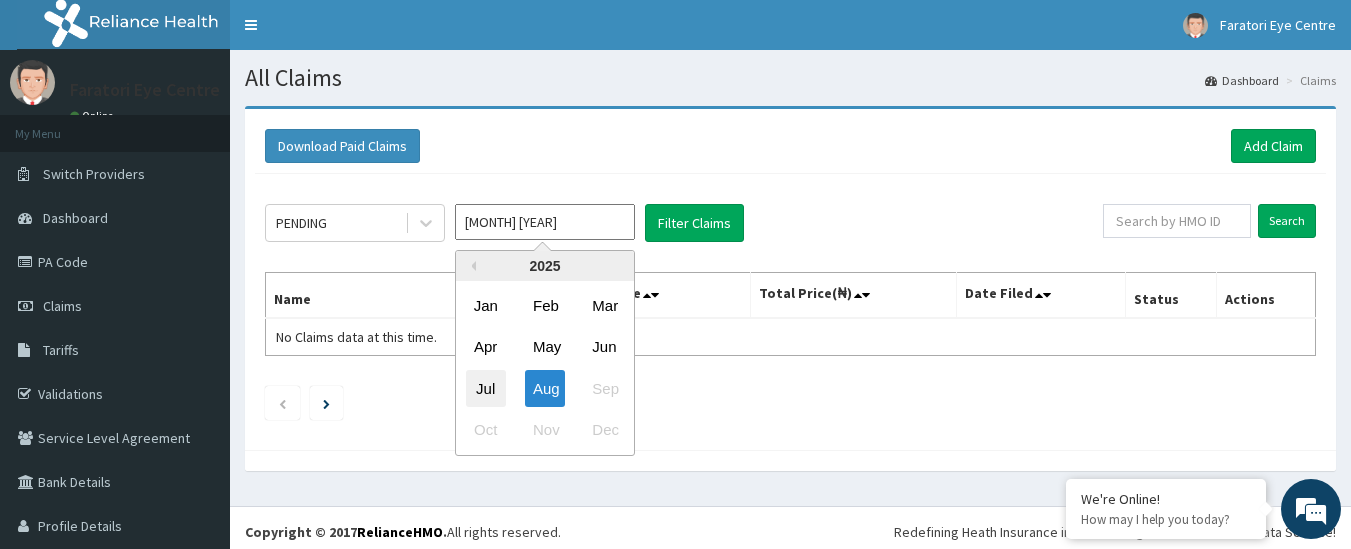 click on "Jul" at bounding box center [486, 388] 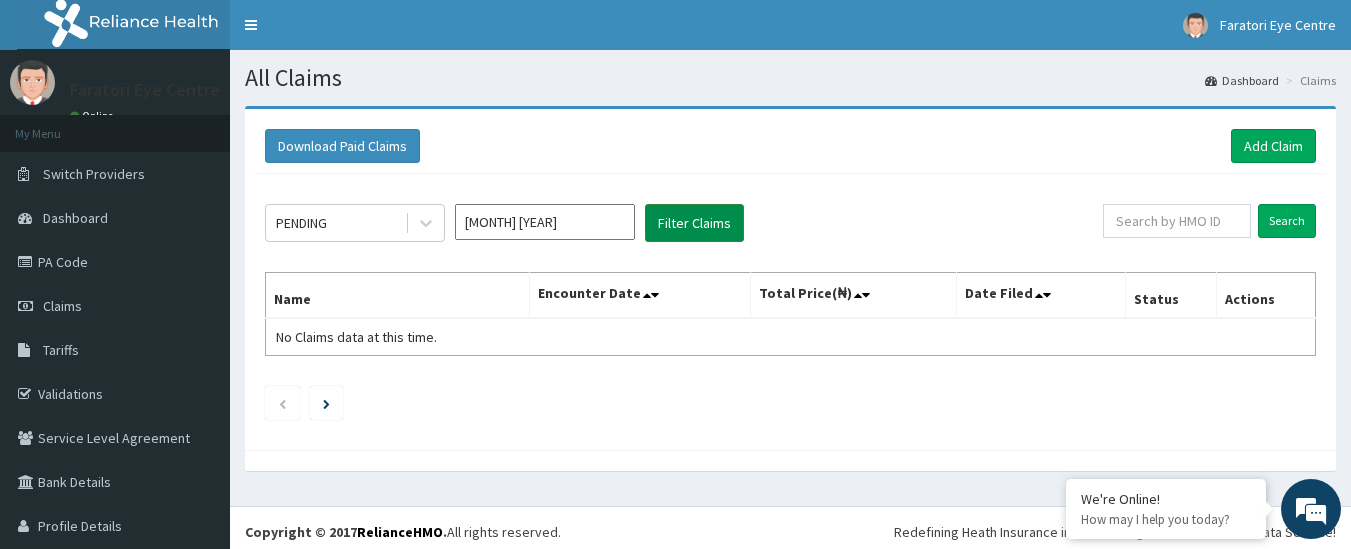 click on "Filter Claims" at bounding box center [694, 223] 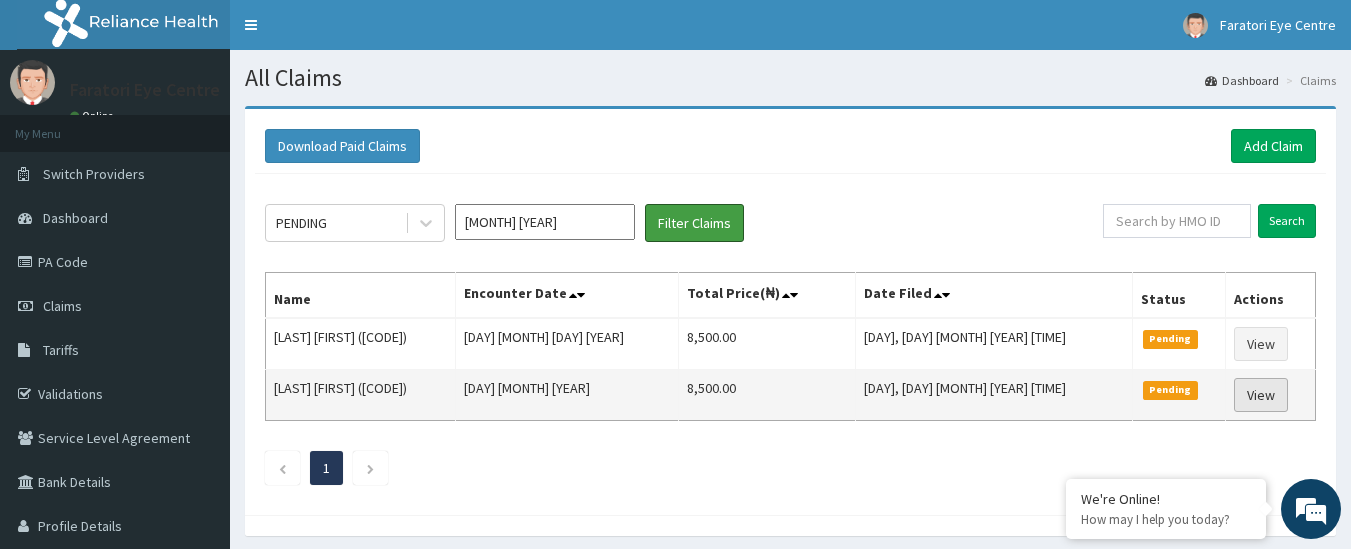 scroll, scrollTop: 0, scrollLeft: 0, axis: both 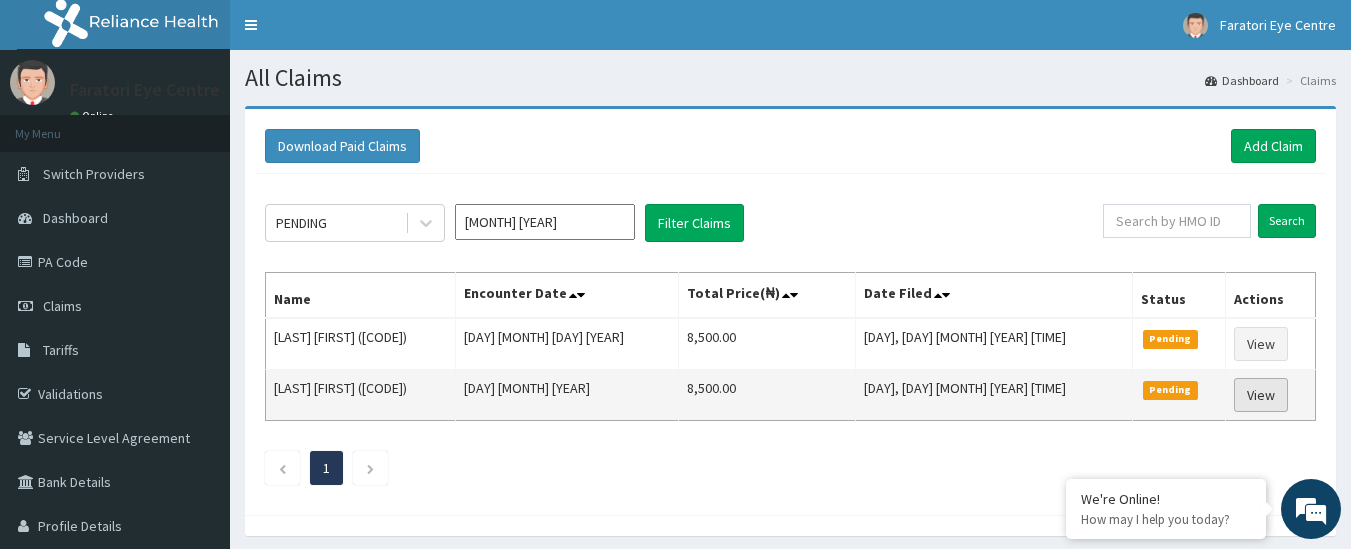 click on "View" at bounding box center [1261, 395] 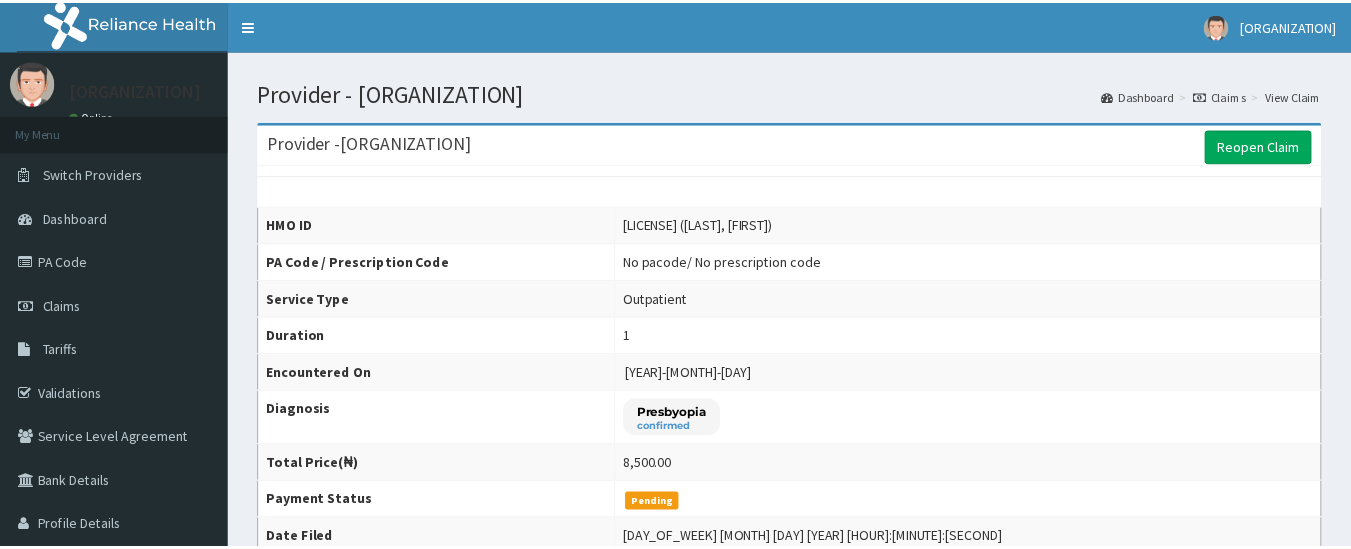 scroll, scrollTop: 0, scrollLeft: 0, axis: both 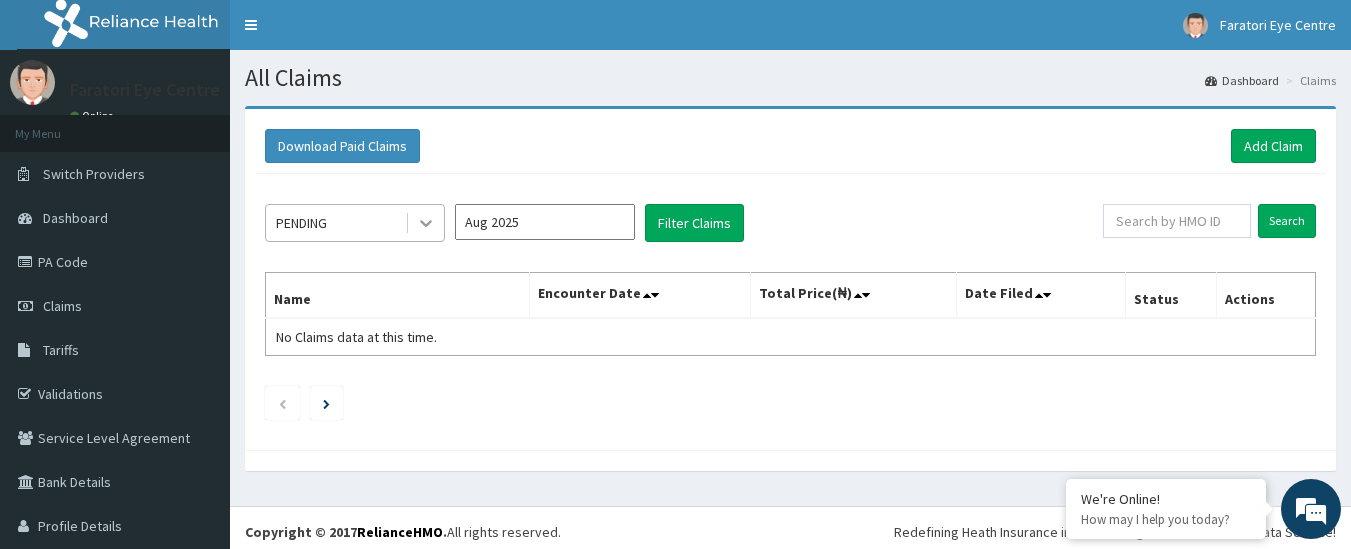 click 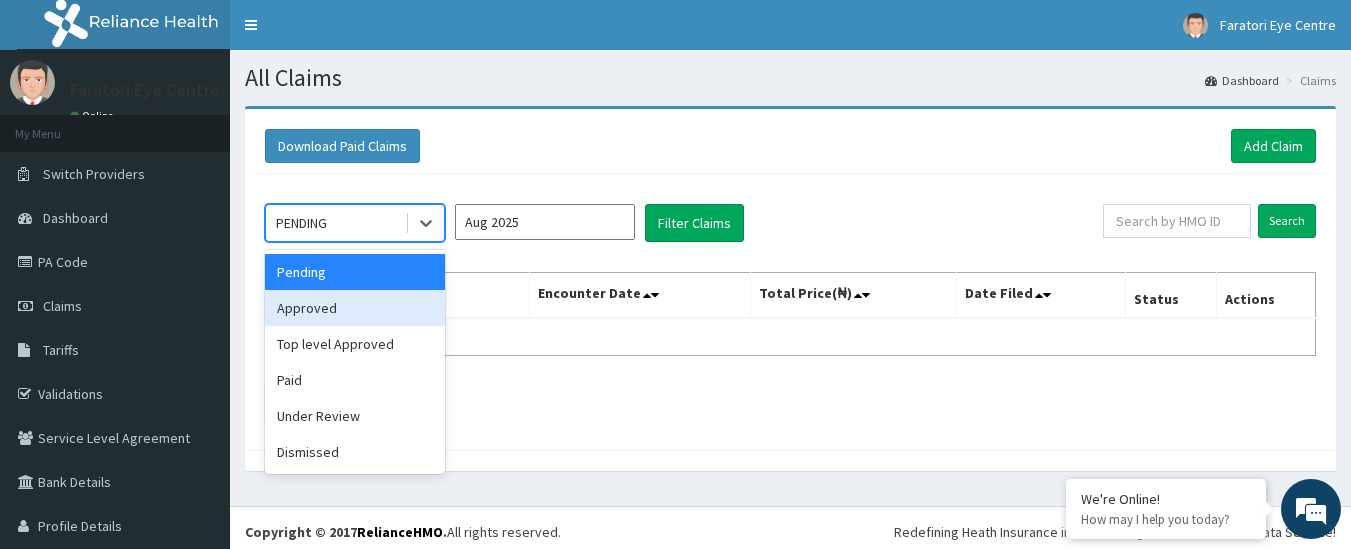 click on "Approved" at bounding box center [355, 308] 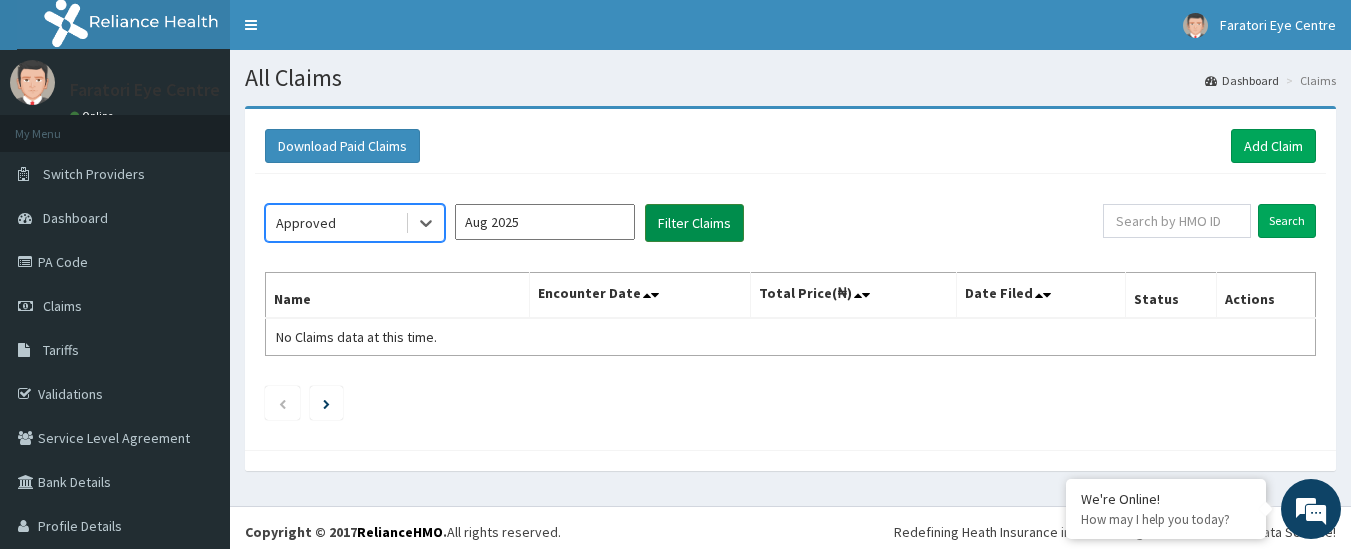 click on "Filter Claims" at bounding box center [694, 223] 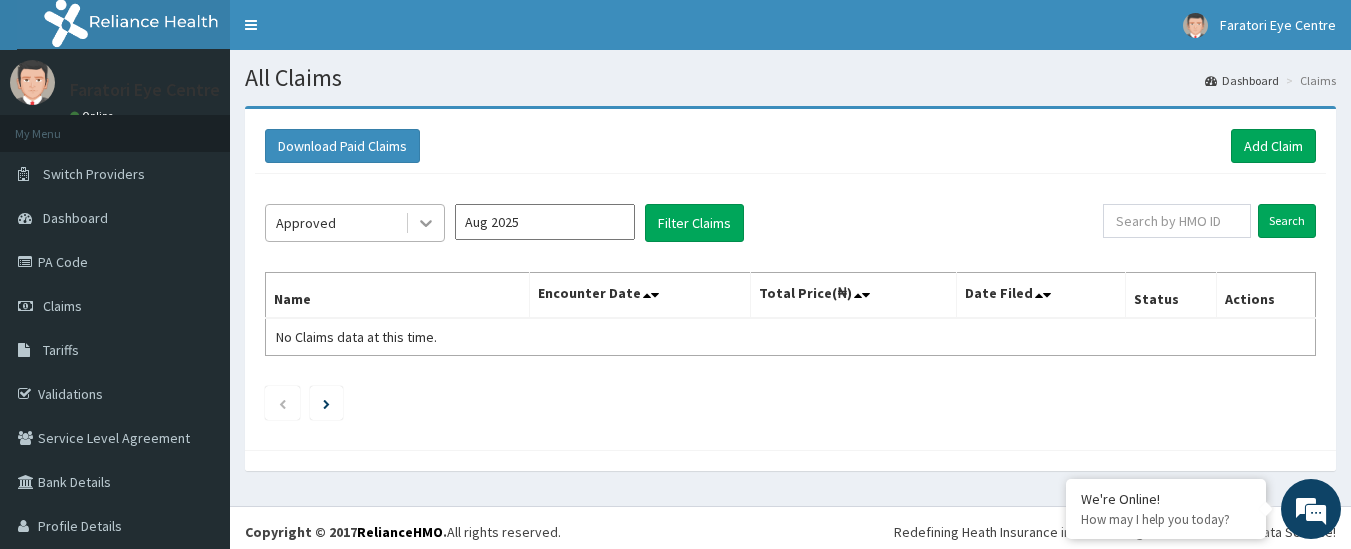 click at bounding box center [426, 223] 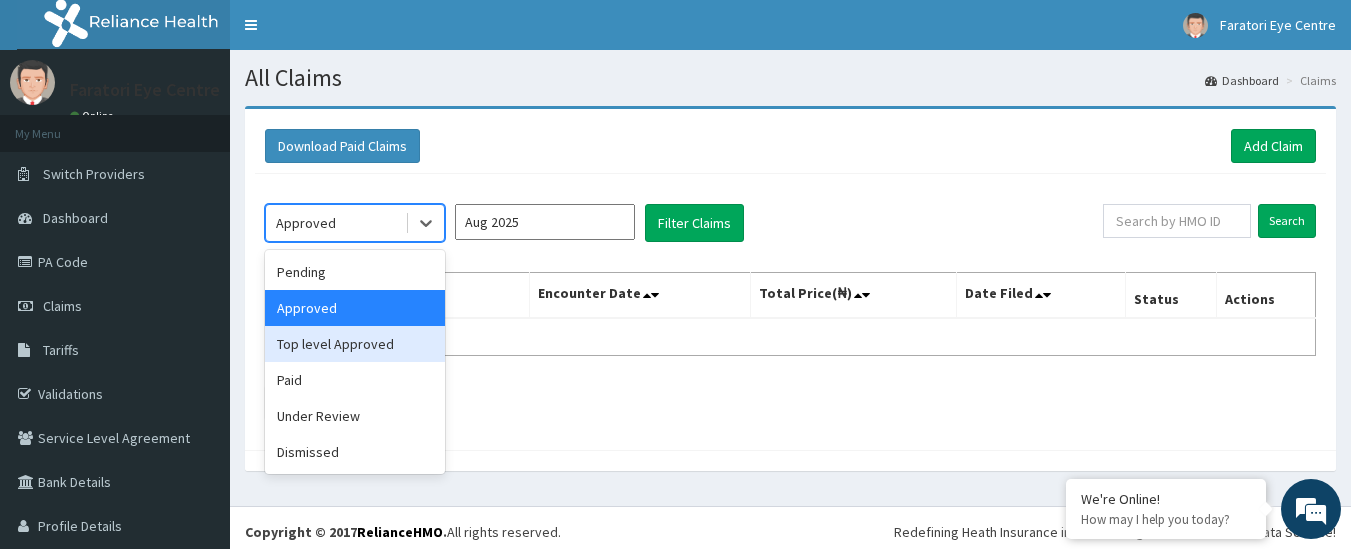 click on "Top level Approved" at bounding box center [355, 344] 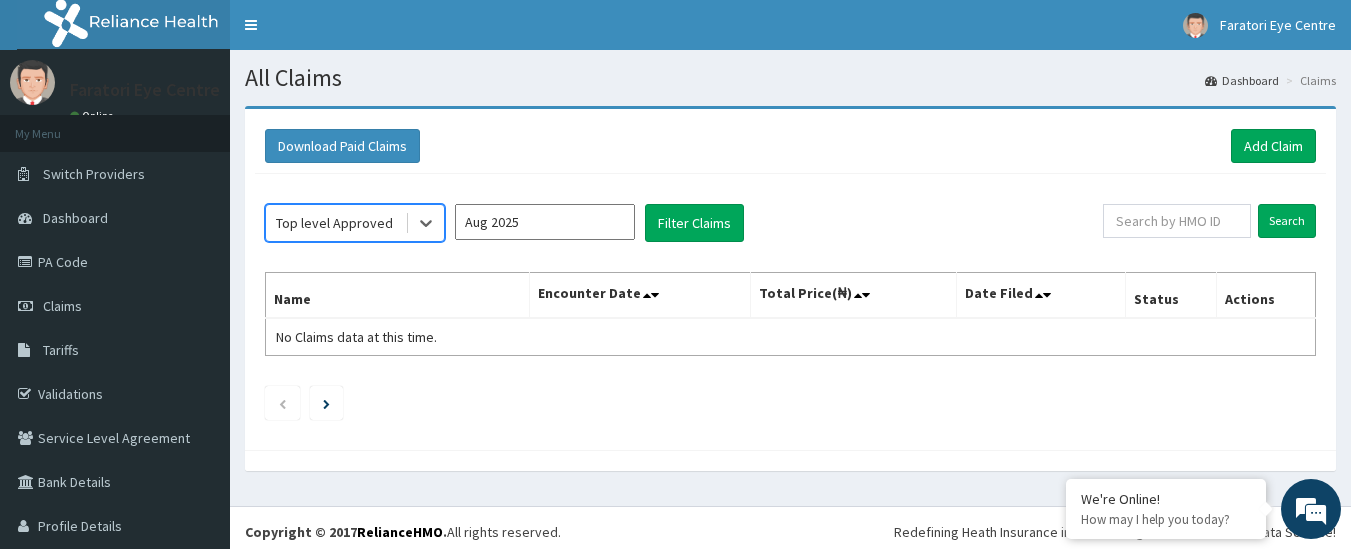 scroll, scrollTop: 0, scrollLeft: 0, axis: both 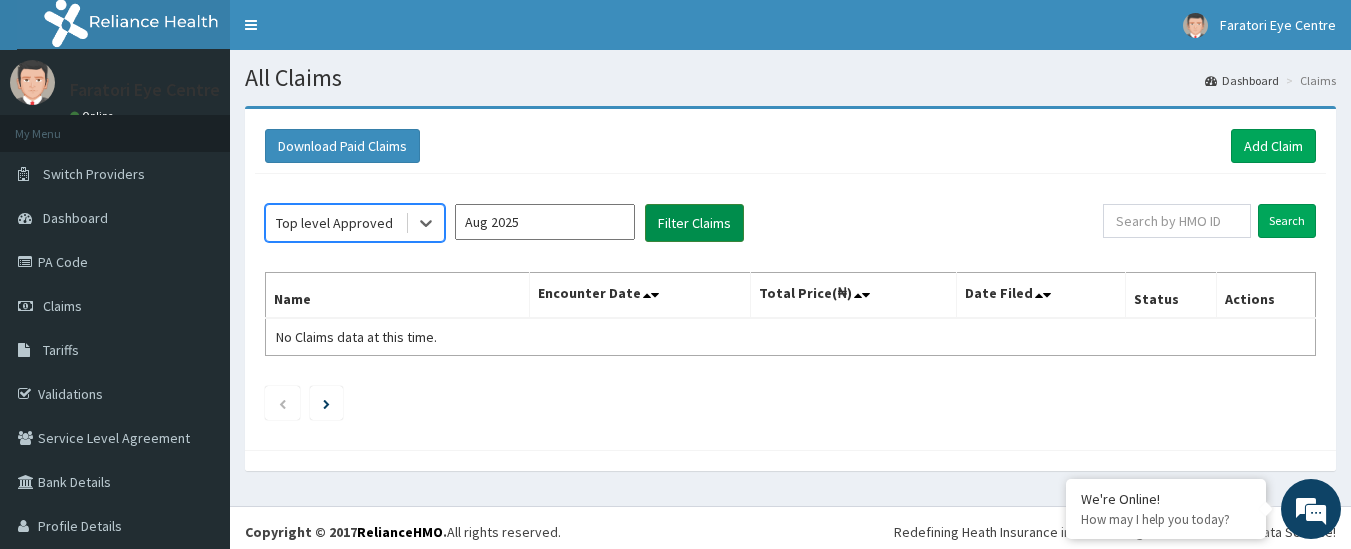 click on "Filter Claims" at bounding box center [694, 223] 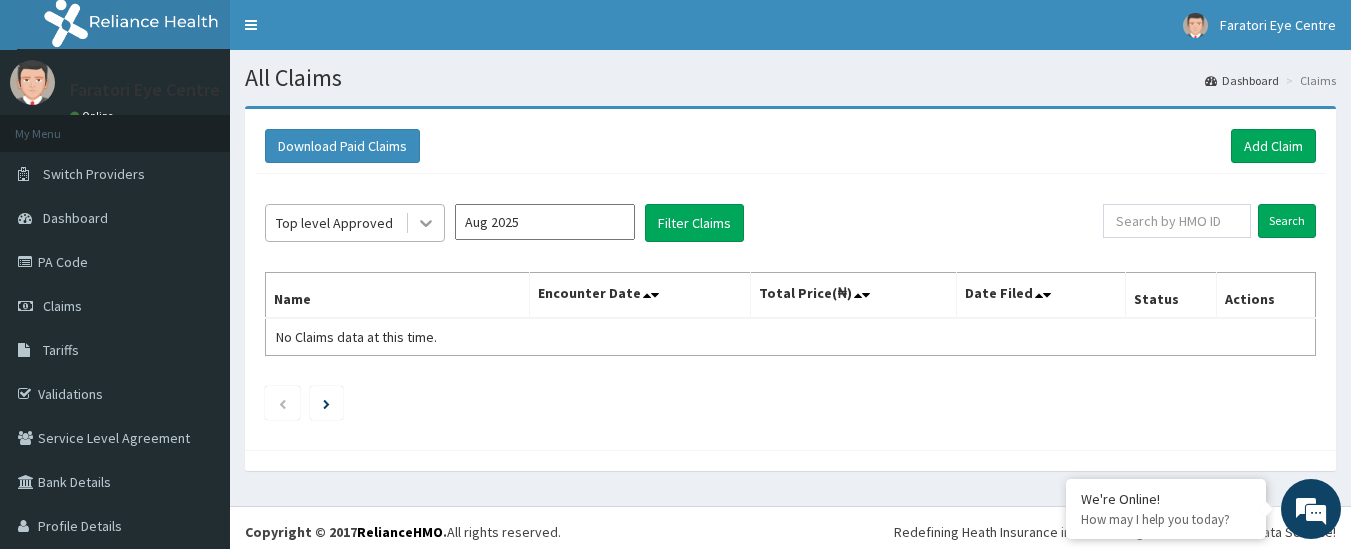 click at bounding box center (426, 223) 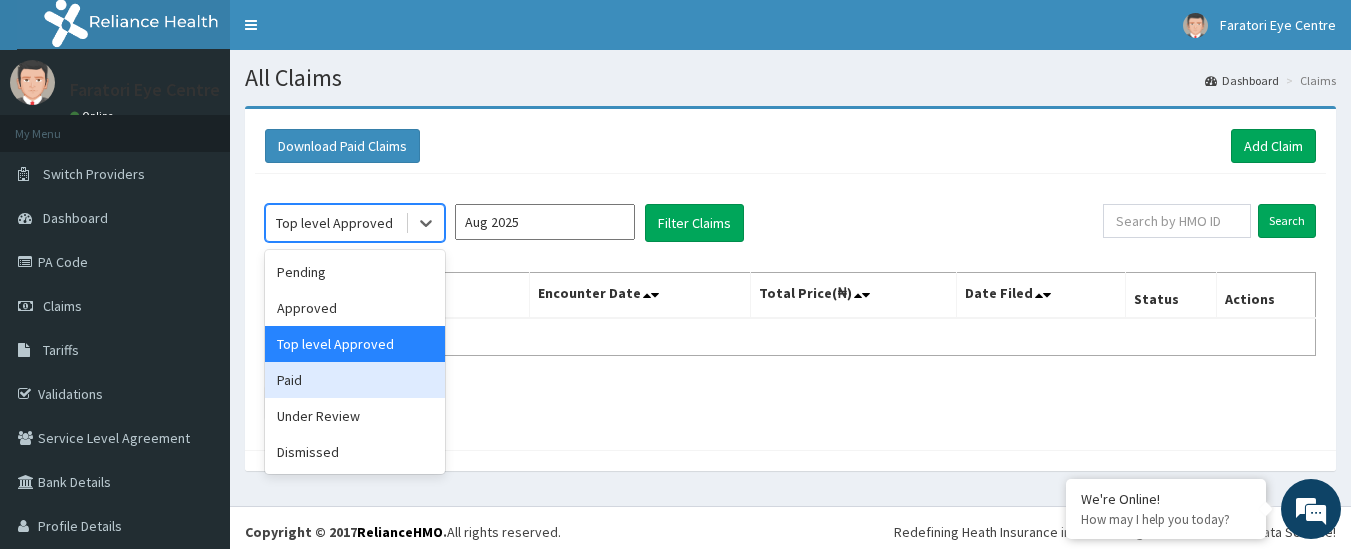click on "Paid" at bounding box center [355, 380] 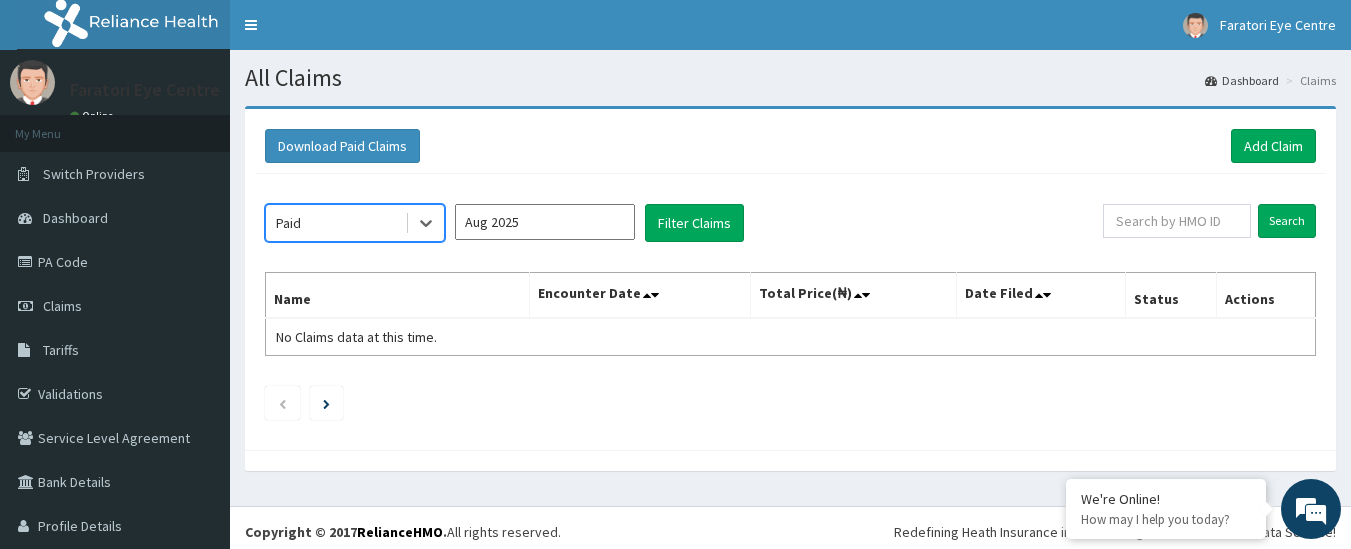 click on "Aug 2025" at bounding box center [545, 222] 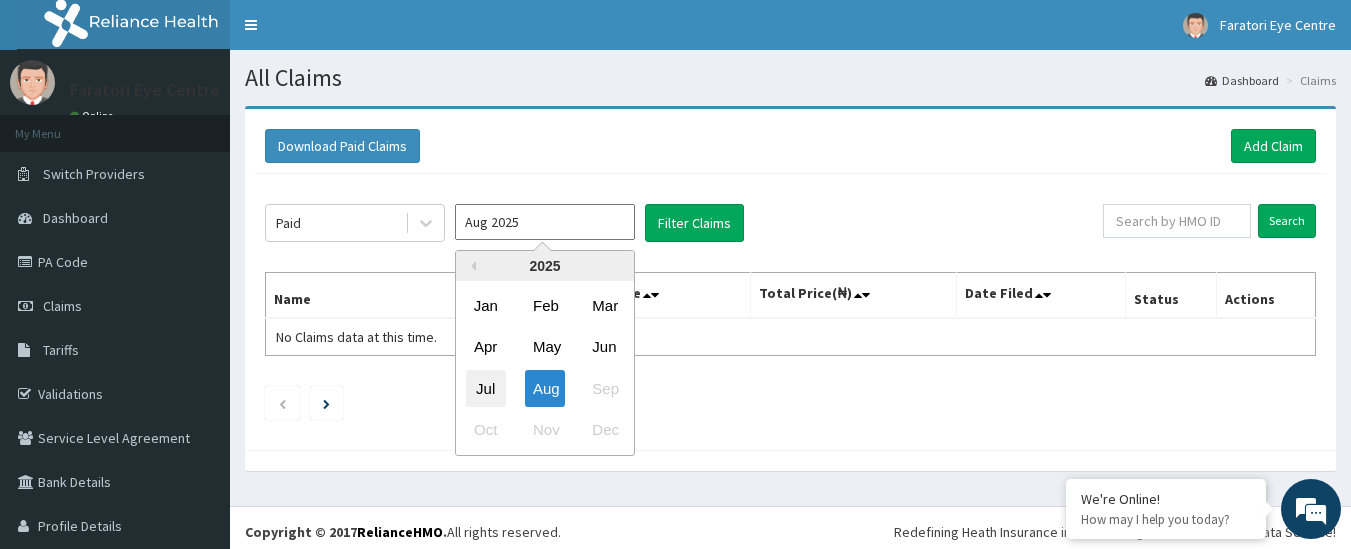 click on "Jul" at bounding box center (486, 388) 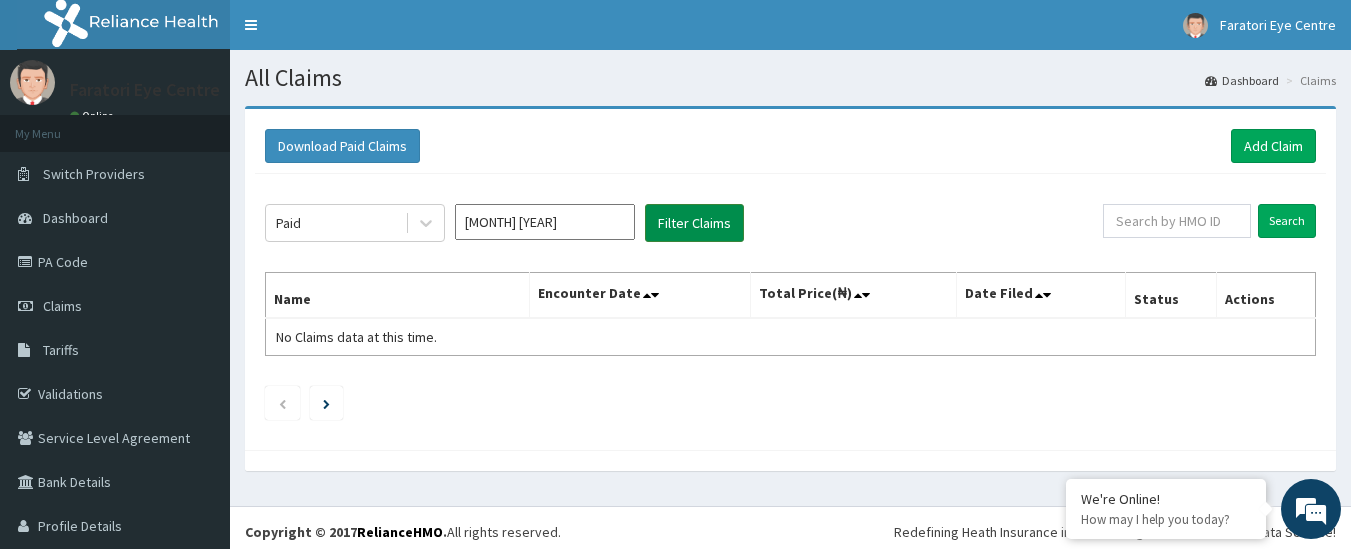 click on "Filter Claims" at bounding box center [694, 223] 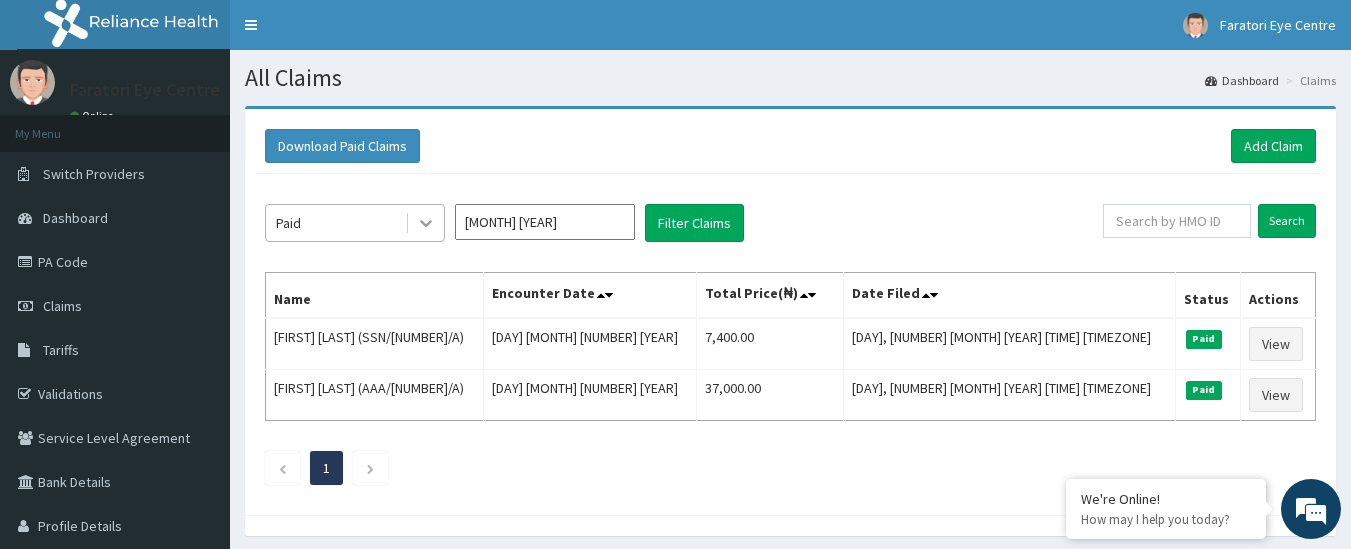 click 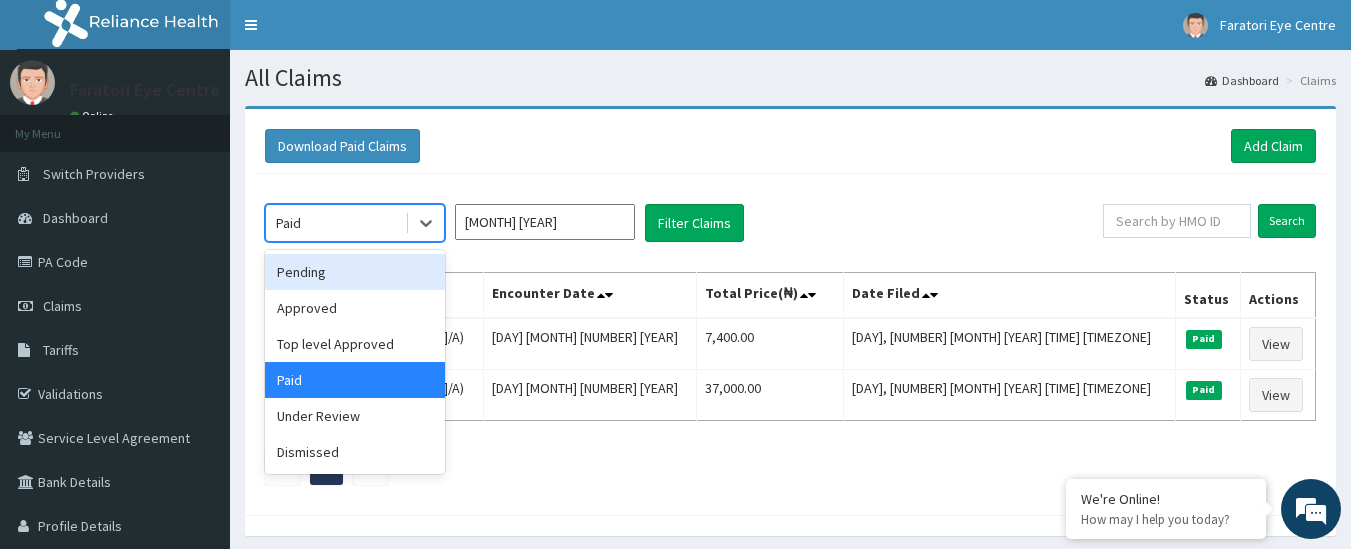 click on "Pending" at bounding box center [355, 272] 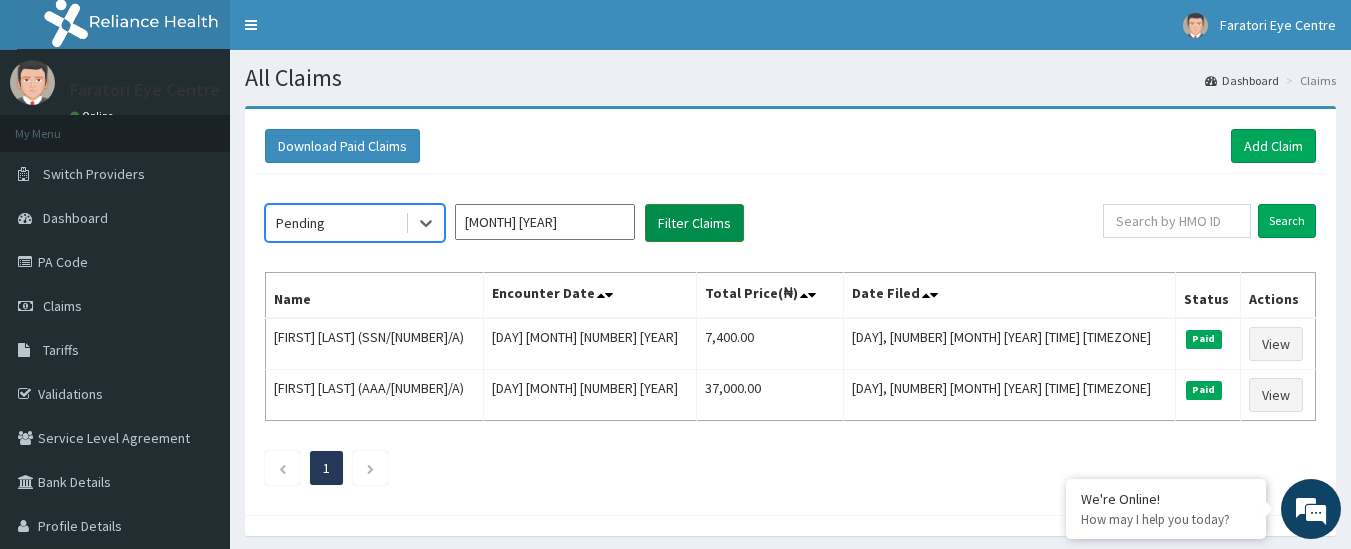 click on "Filter Claims" at bounding box center (694, 223) 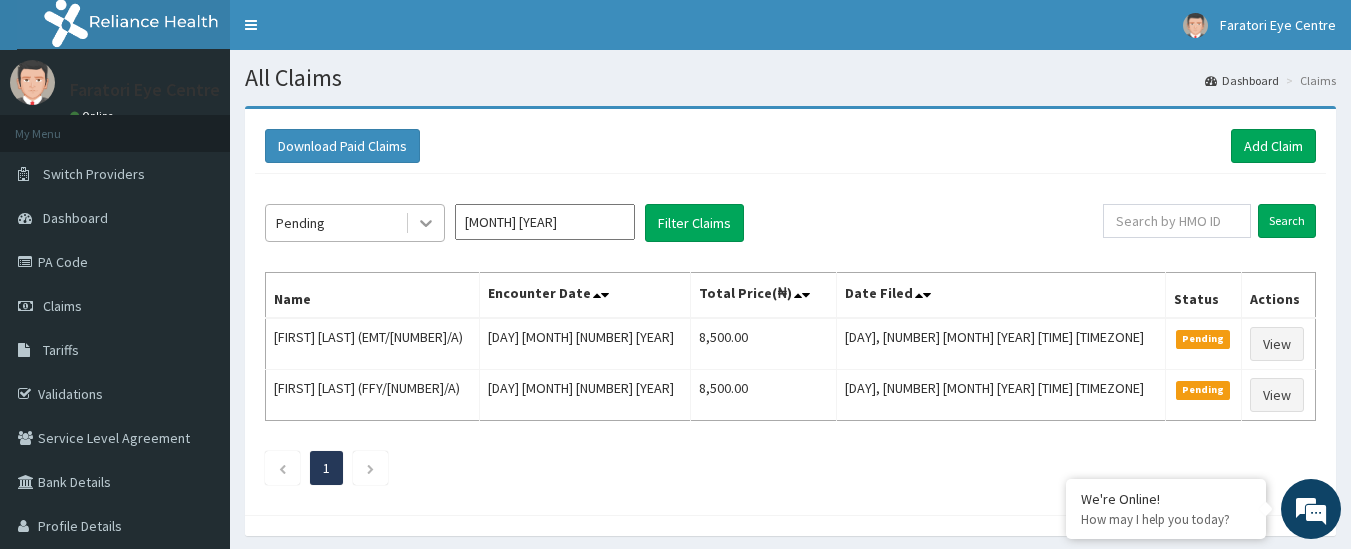 click 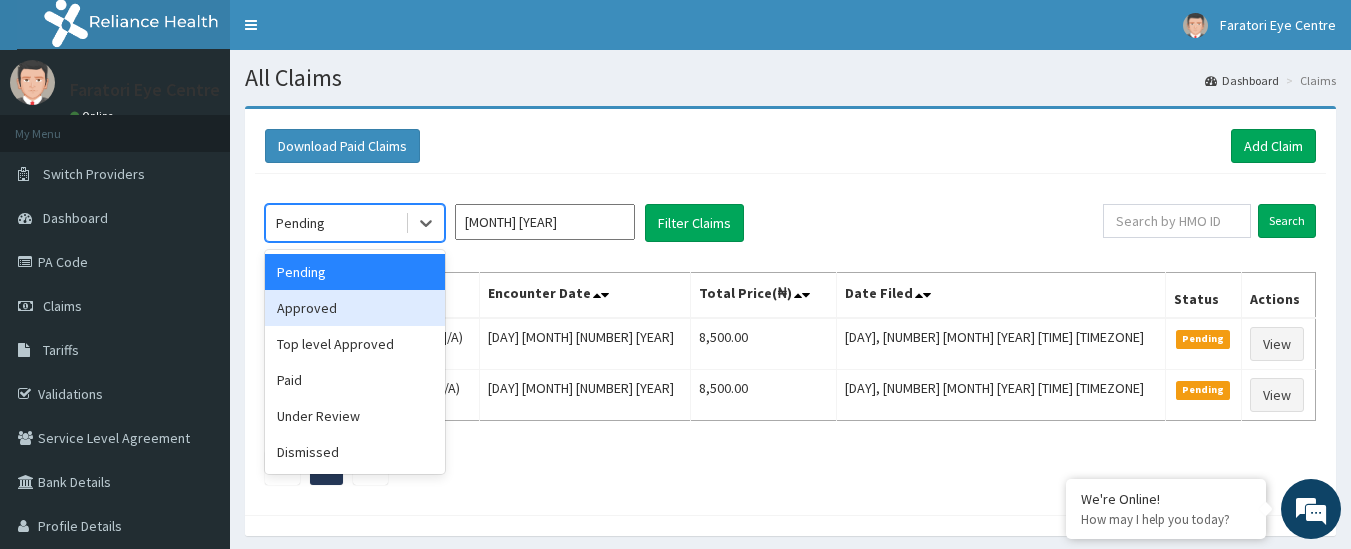 click on "Approved" at bounding box center (355, 308) 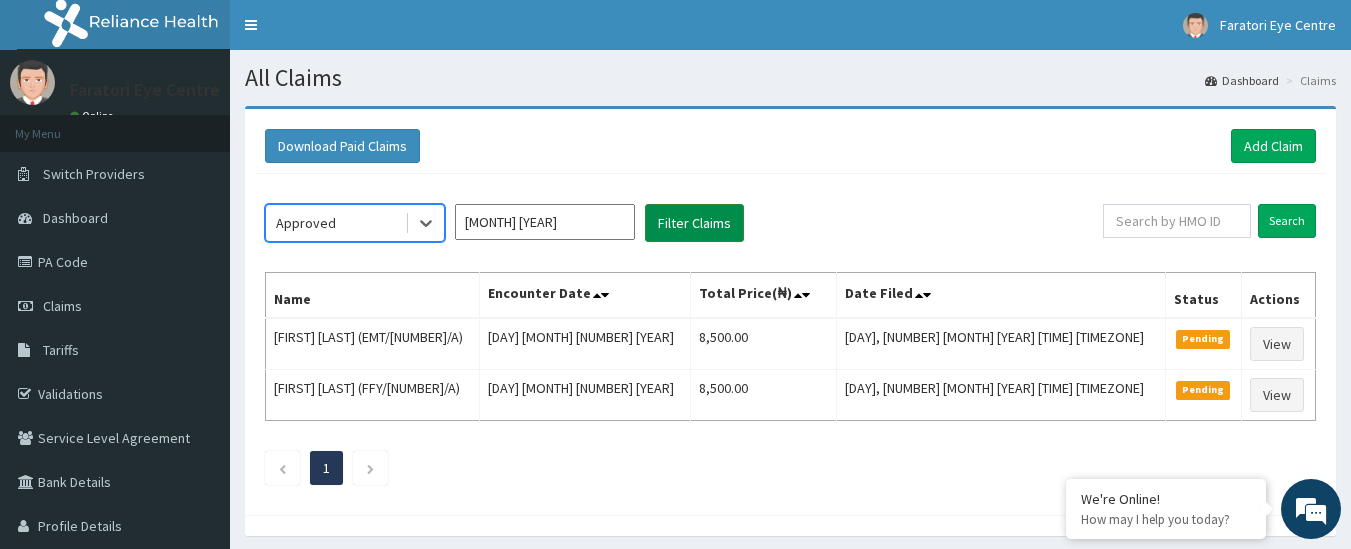 click on "Filter Claims" at bounding box center [694, 223] 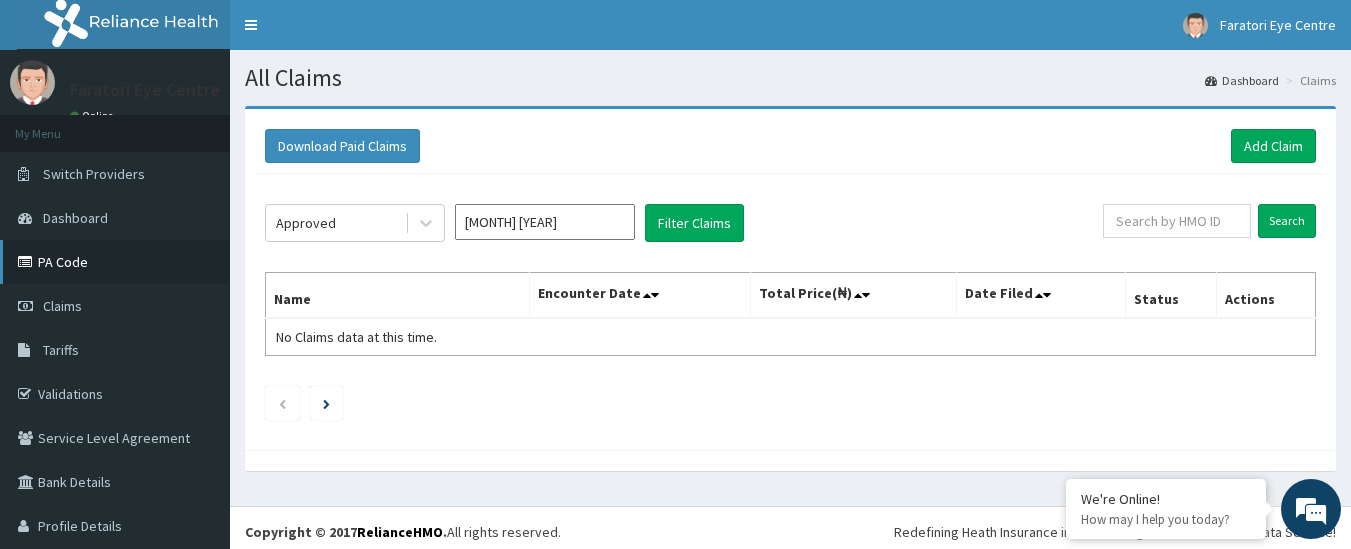 click on "PA Code" at bounding box center [115, 262] 